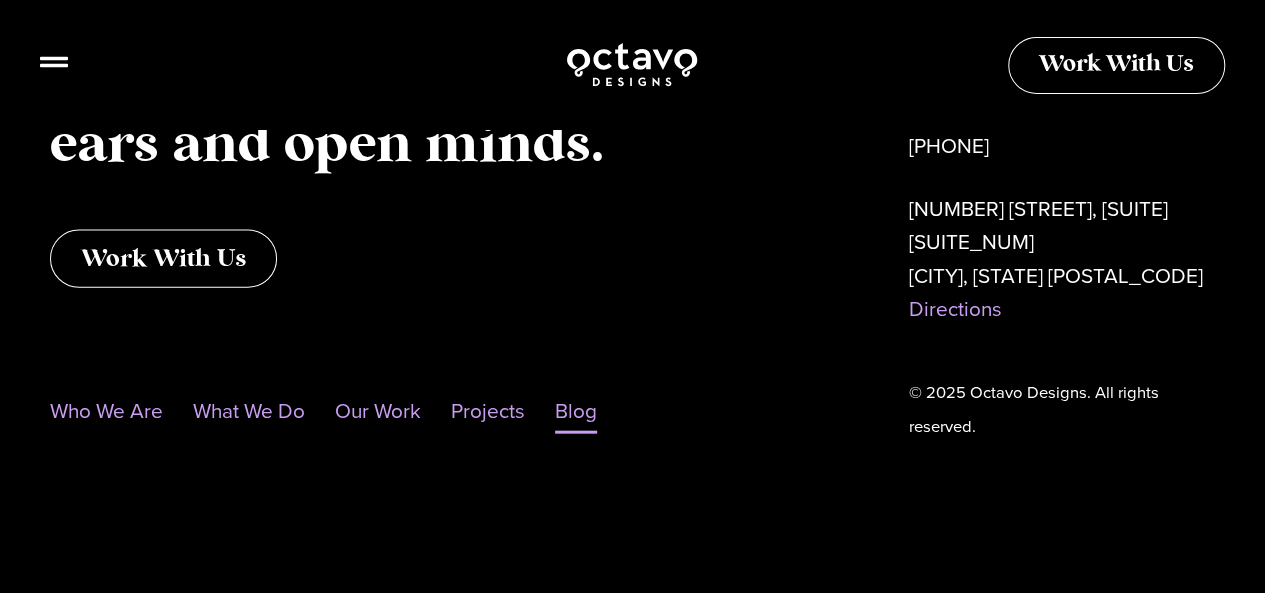 scroll, scrollTop: 9638, scrollLeft: 0, axis: vertical 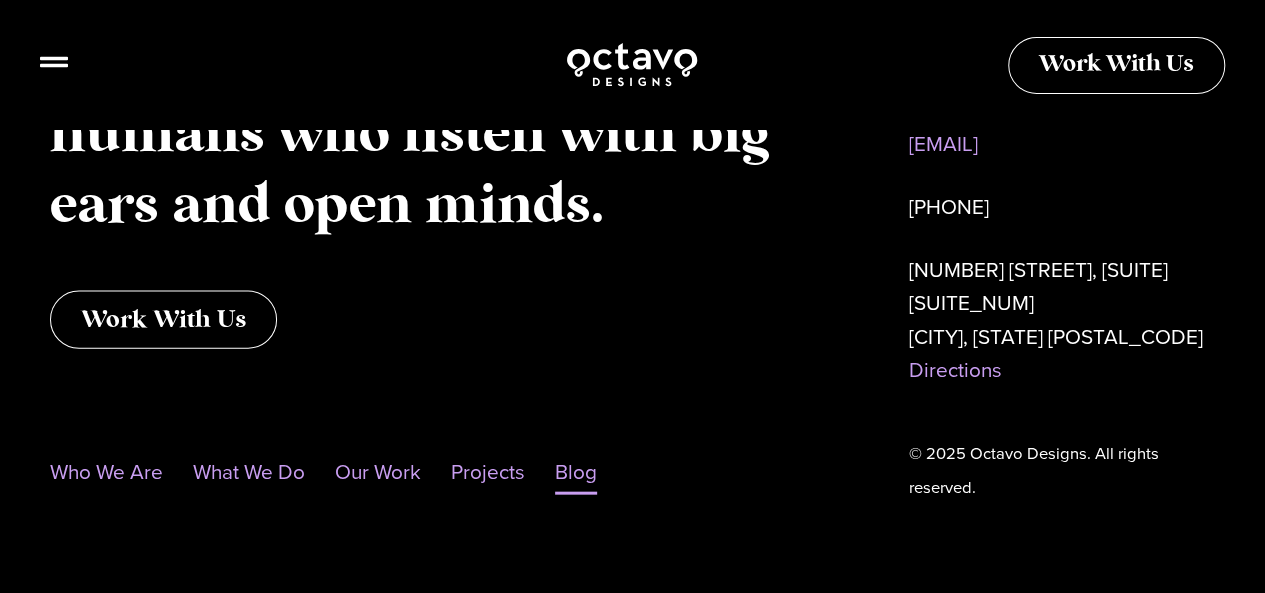 click on "Blog" 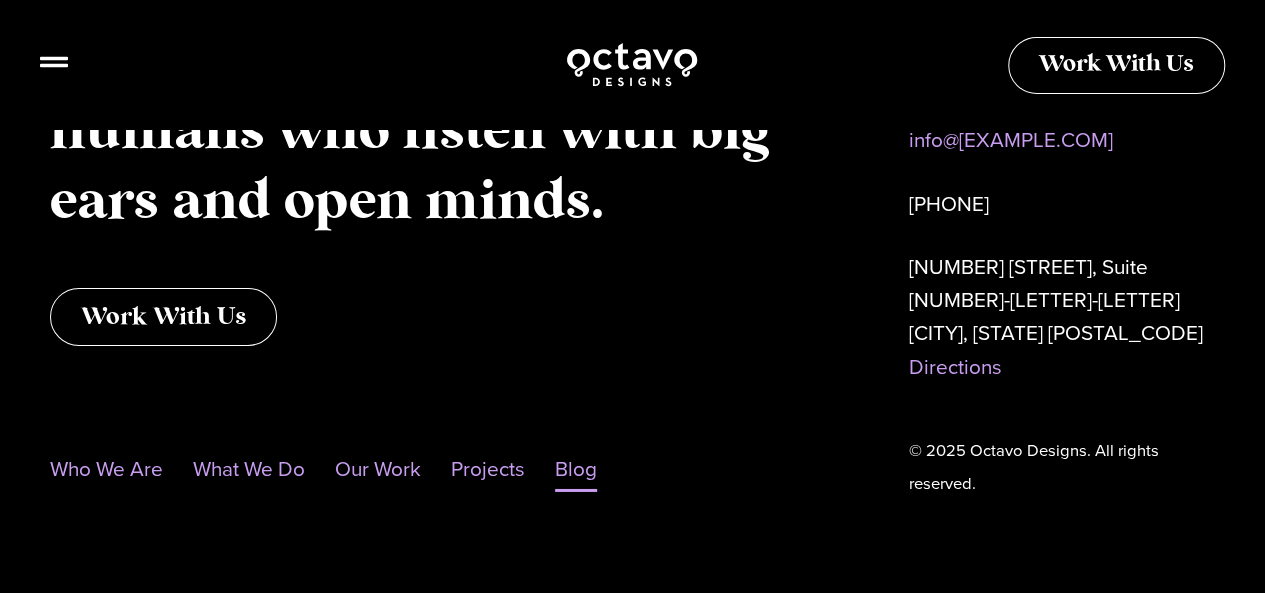 scroll, scrollTop: 3066, scrollLeft: 0, axis: vertical 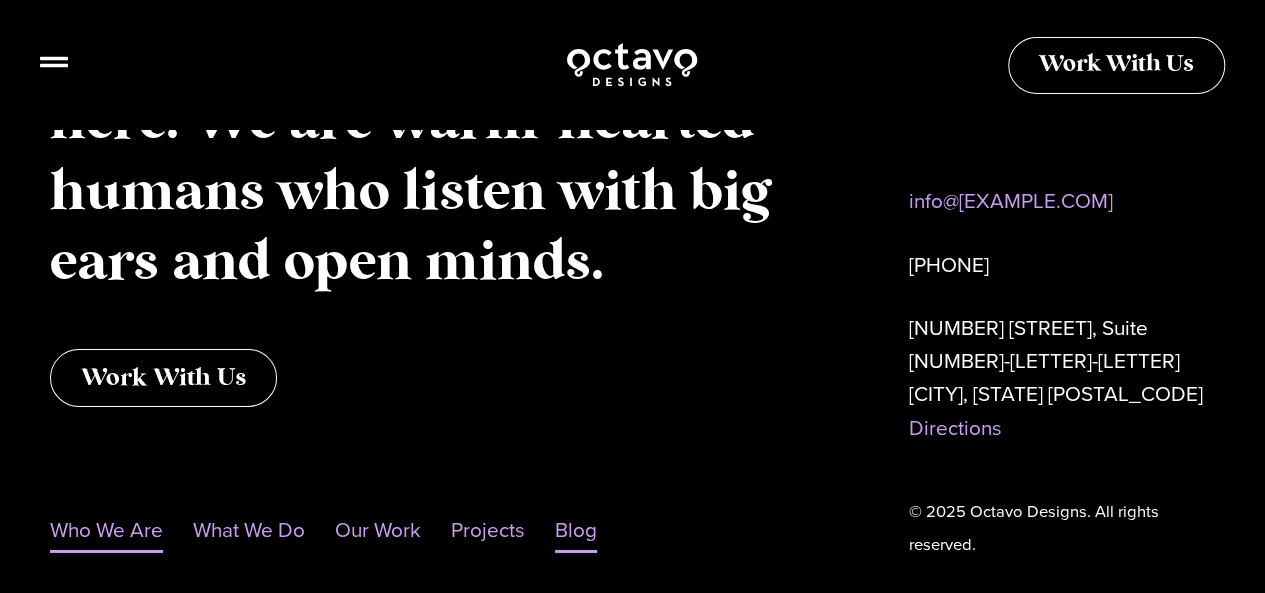 click on "Who We Are" 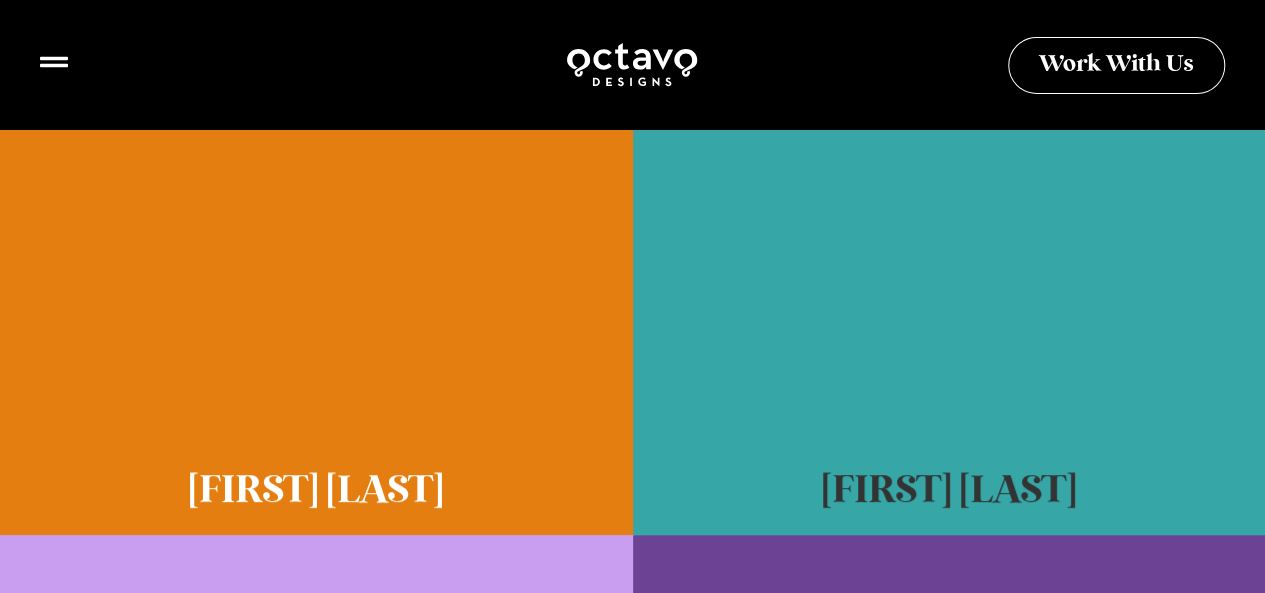 scroll, scrollTop: 789, scrollLeft: 0, axis: vertical 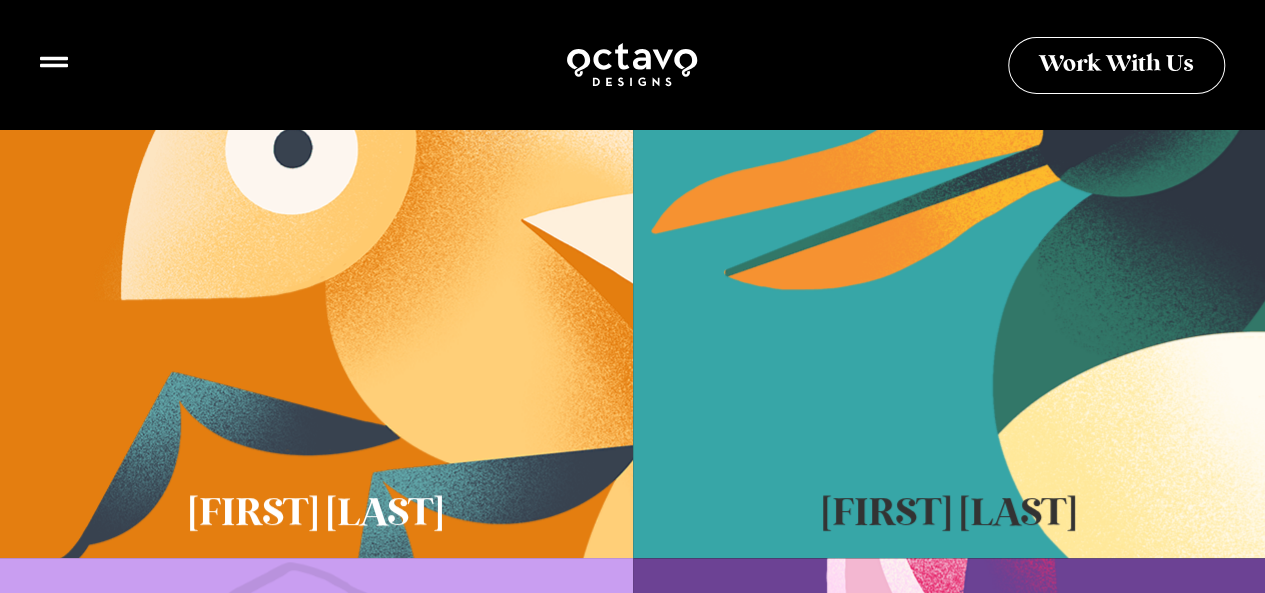 click at bounding box center (316, 208) 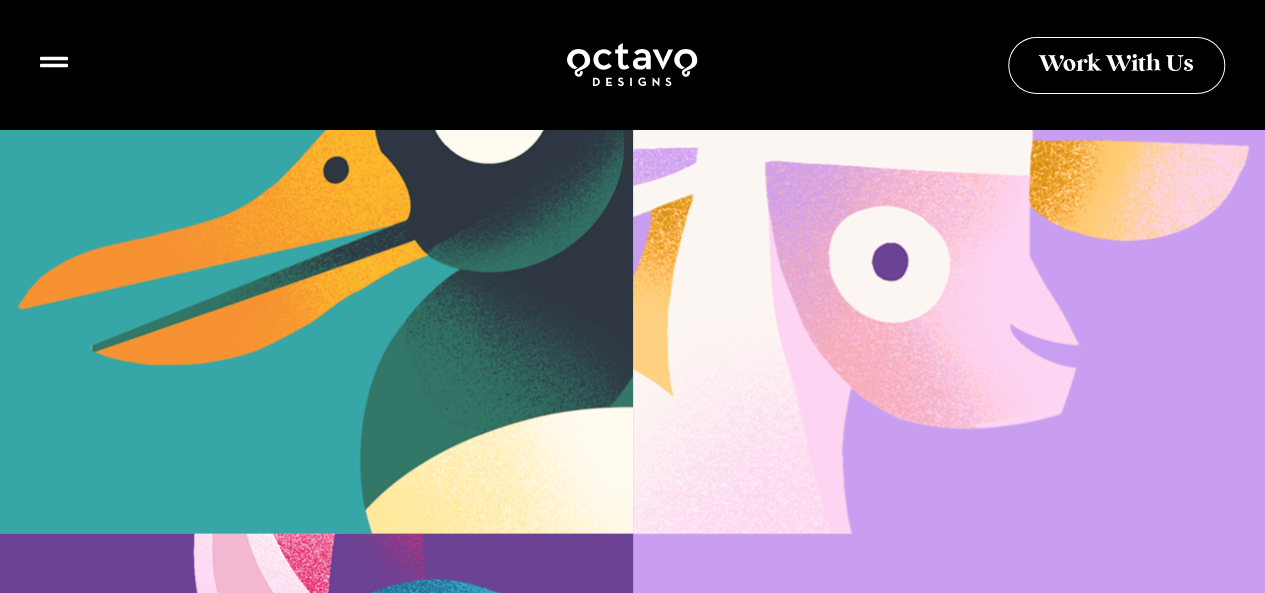 scroll, scrollTop: 2300, scrollLeft: 0, axis: vertical 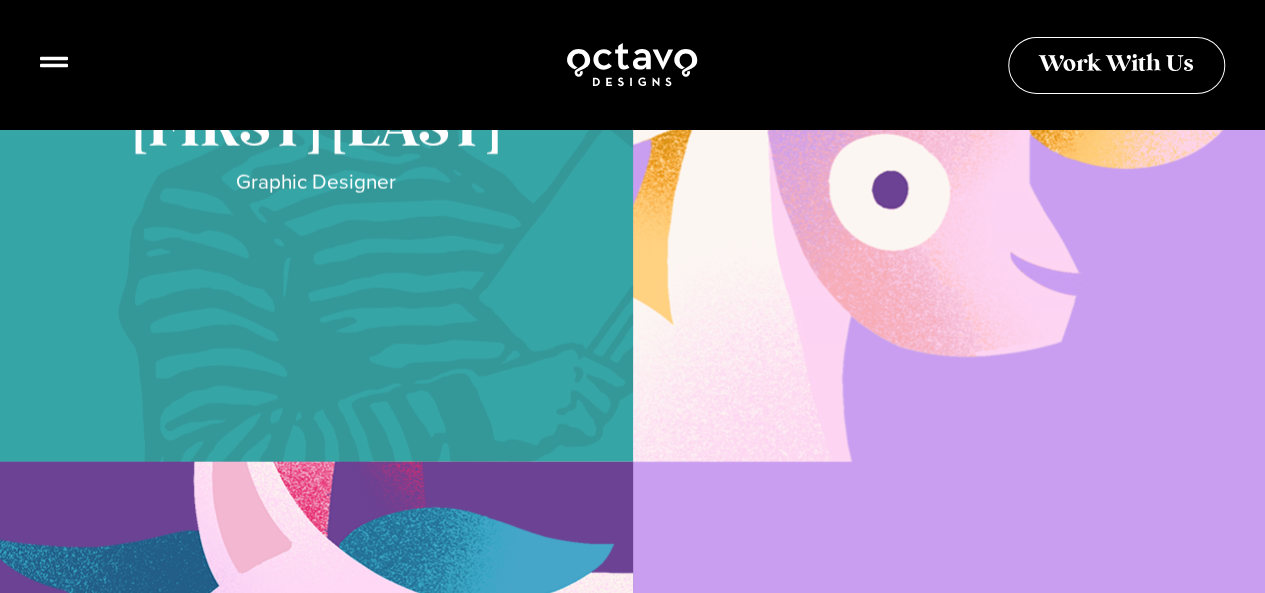 click at bounding box center [316, 162] 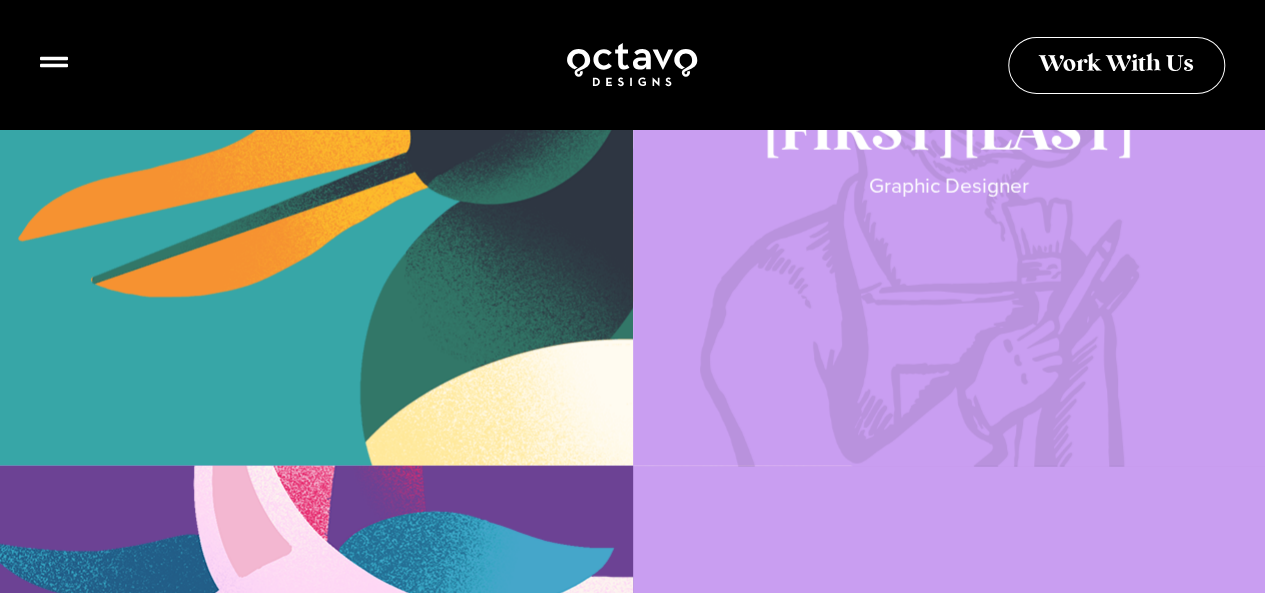 click at bounding box center (949, 166) 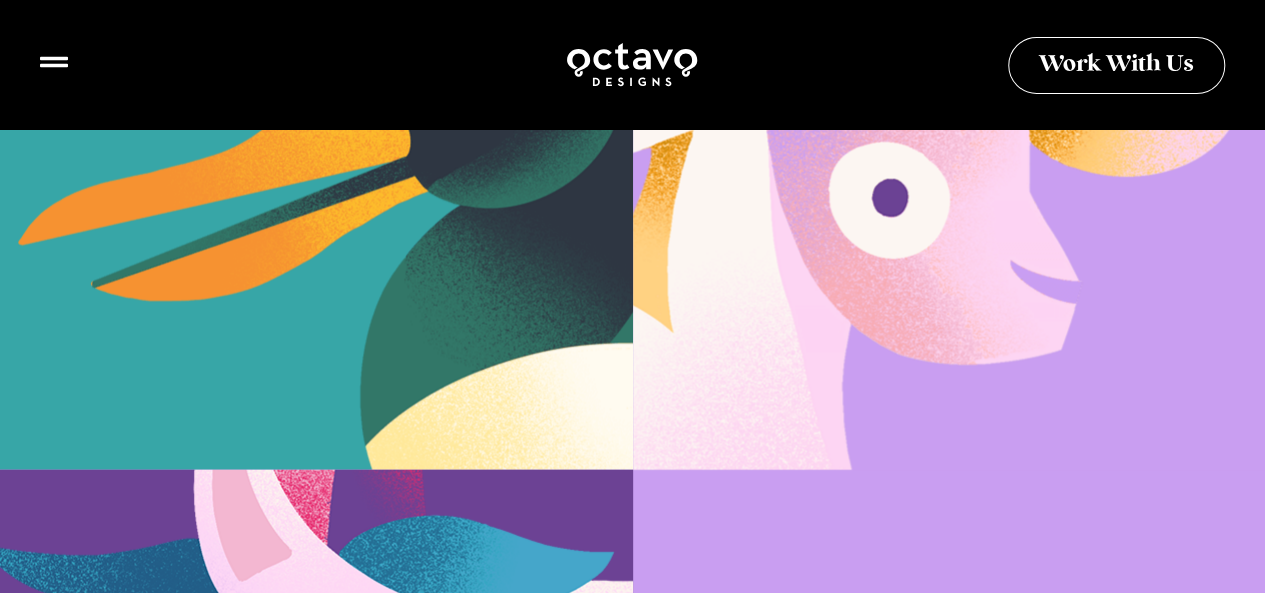 scroll, scrollTop: 2492, scrollLeft: 0, axis: vertical 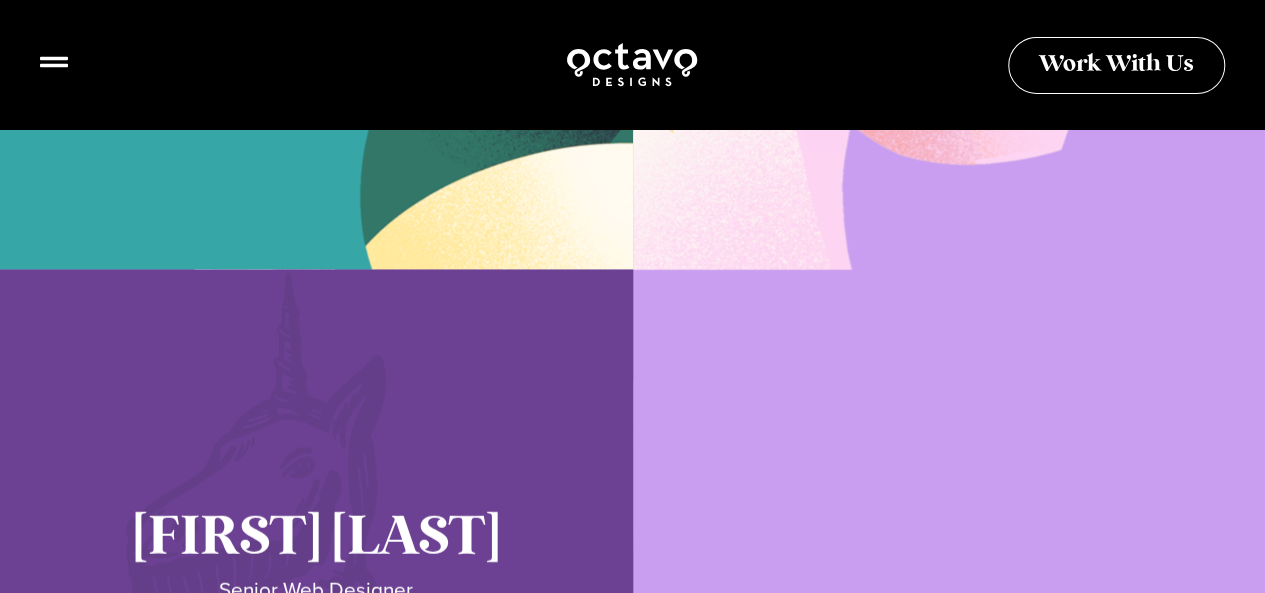 click at bounding box center [316, 570] 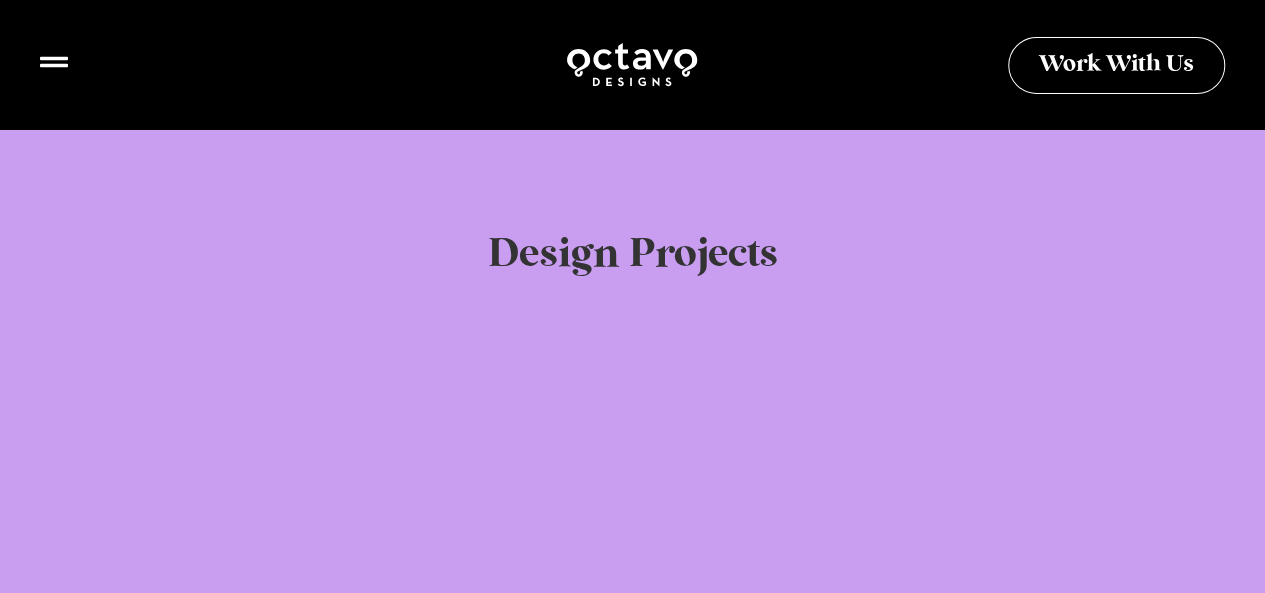 scroll, scrollTop: 2900, scrollLeft: 0, axis: vertical 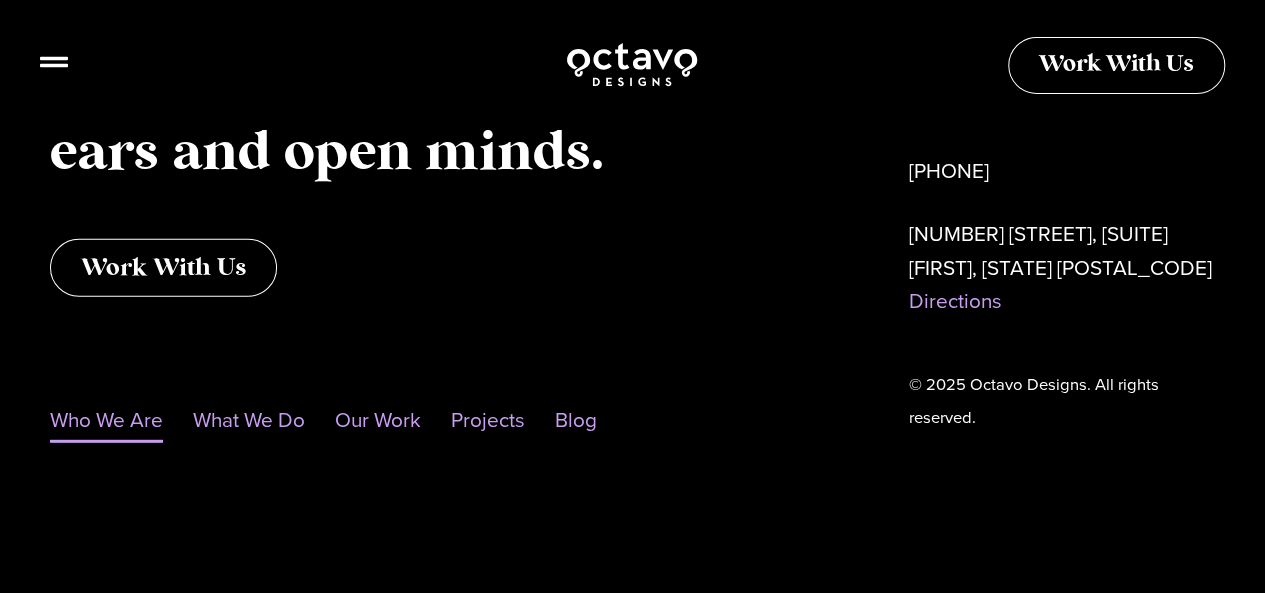 click on "Who We Are" 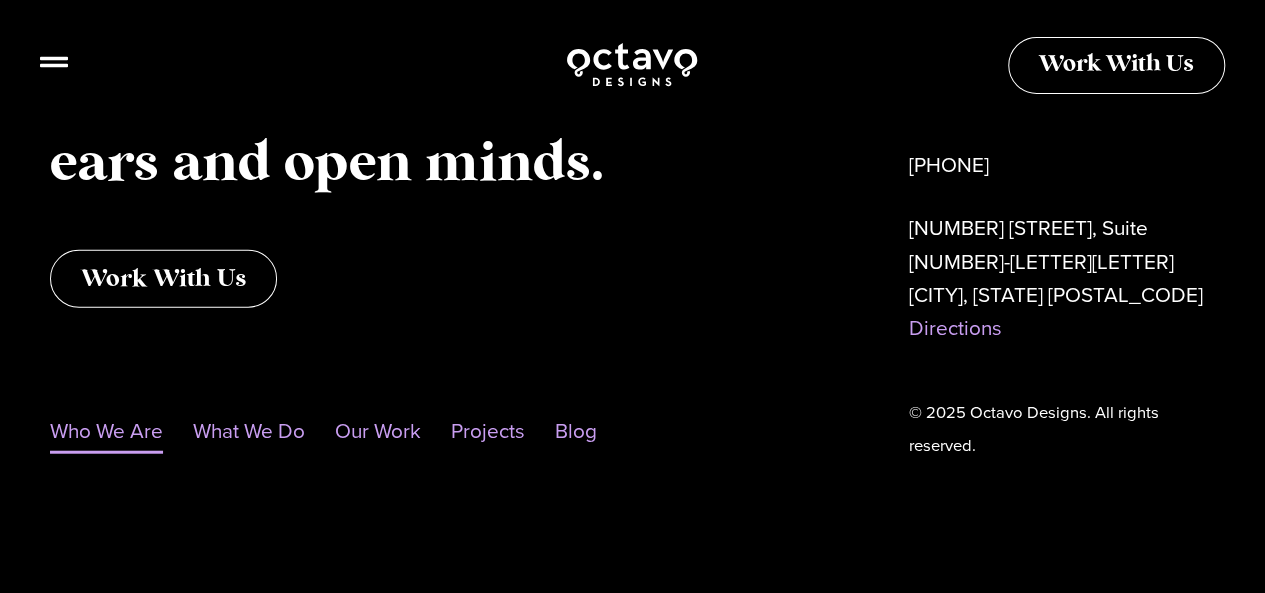 scroll, scrollTop: 2289, scrollLeft: 0, axis: vertical 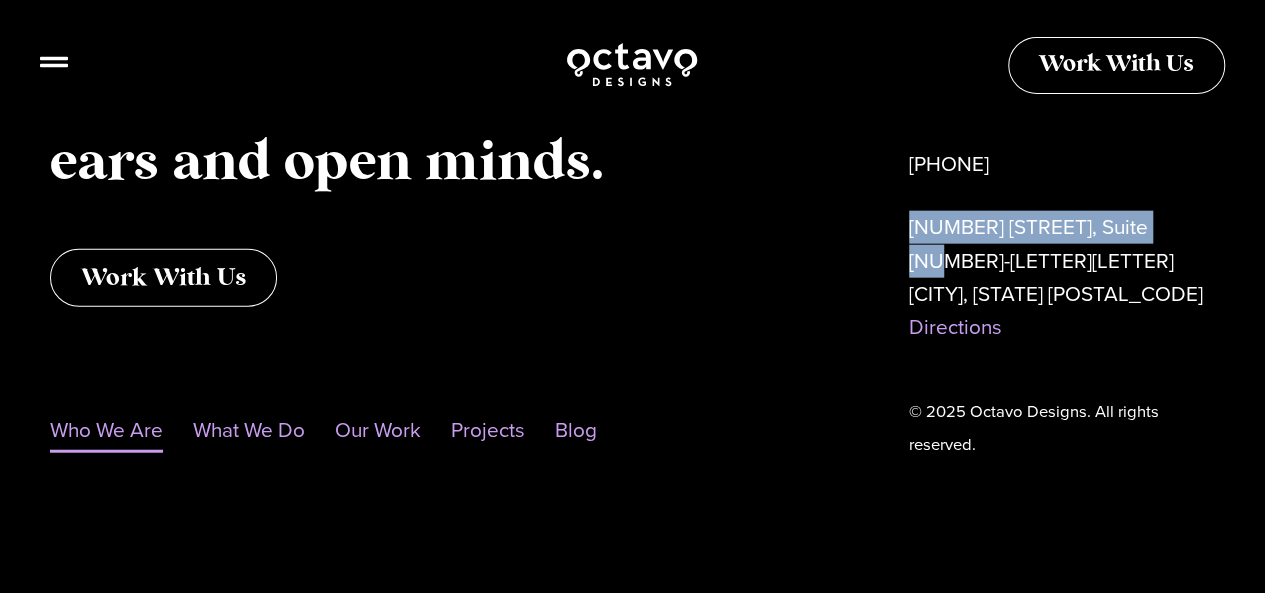 drag, startPoint x: 910, startPoint y: 240, endPoint x: 1168, endPoint y: 244, distance: 258.031 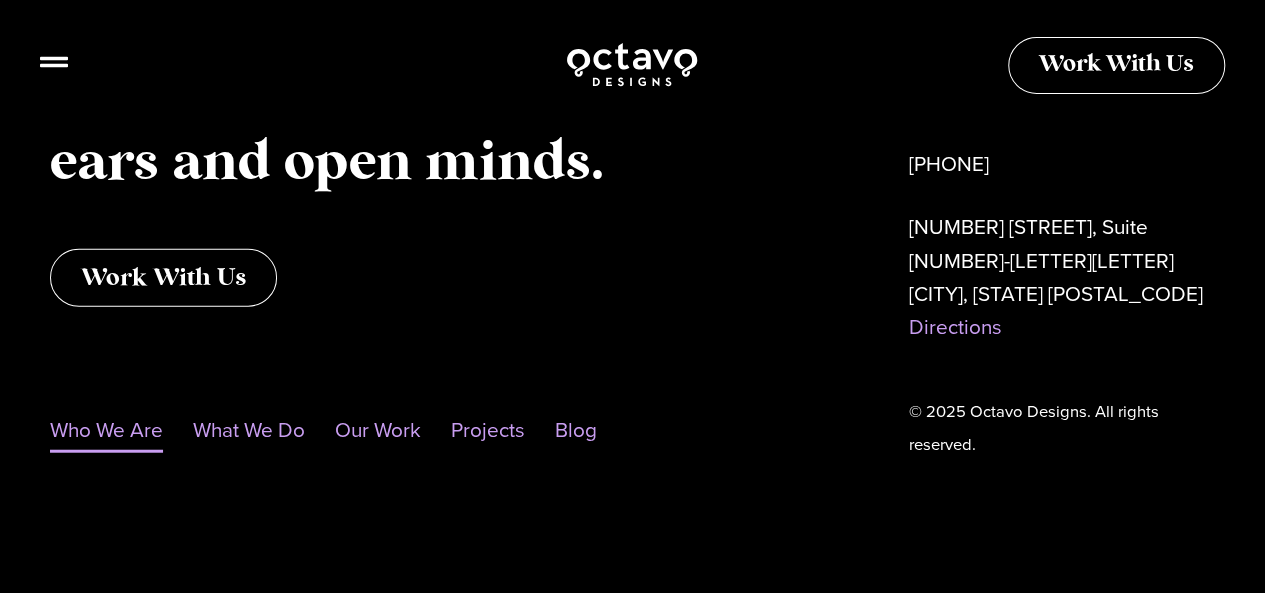 click on "50 Citizens Way, Suite 403-1A Frederick, Md 21701 Directions" at bounding box center (1062, 277) 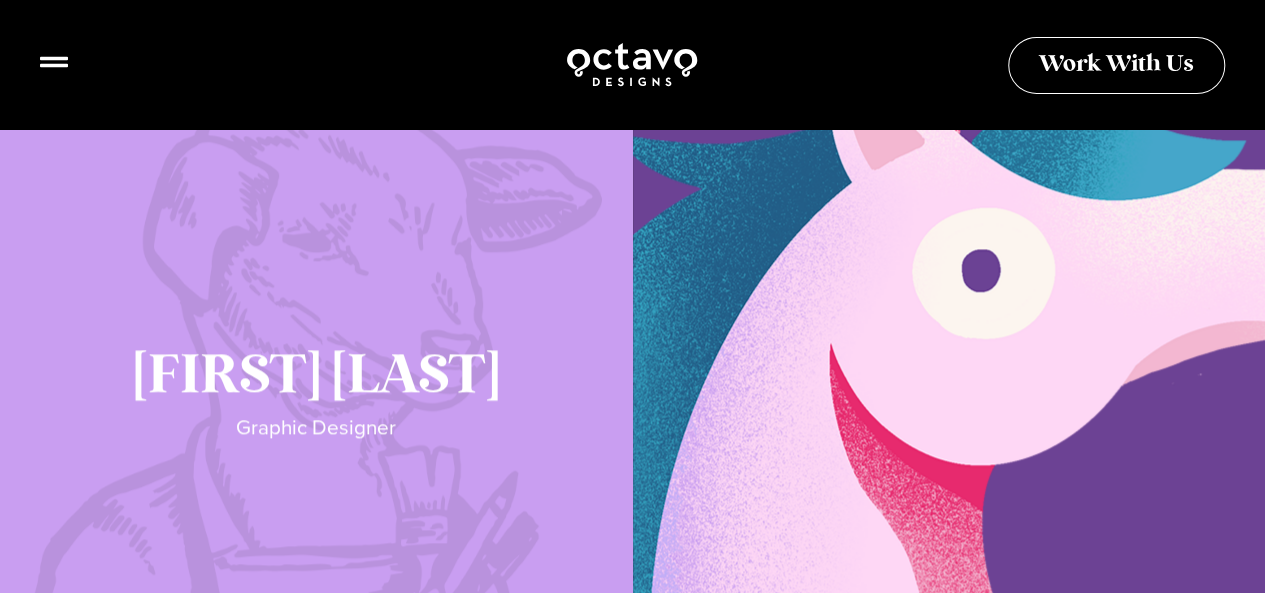 scroll, scrollTop: 889, scrollLeft: 0, axis: vertical 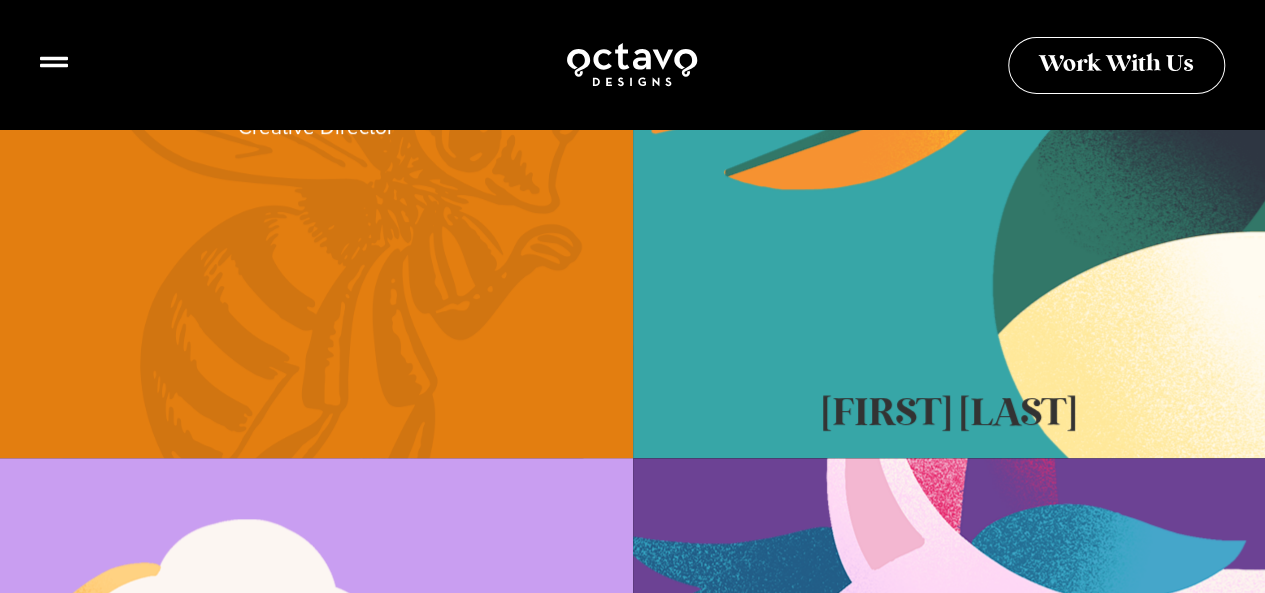 click at bounding box center (316, 108) 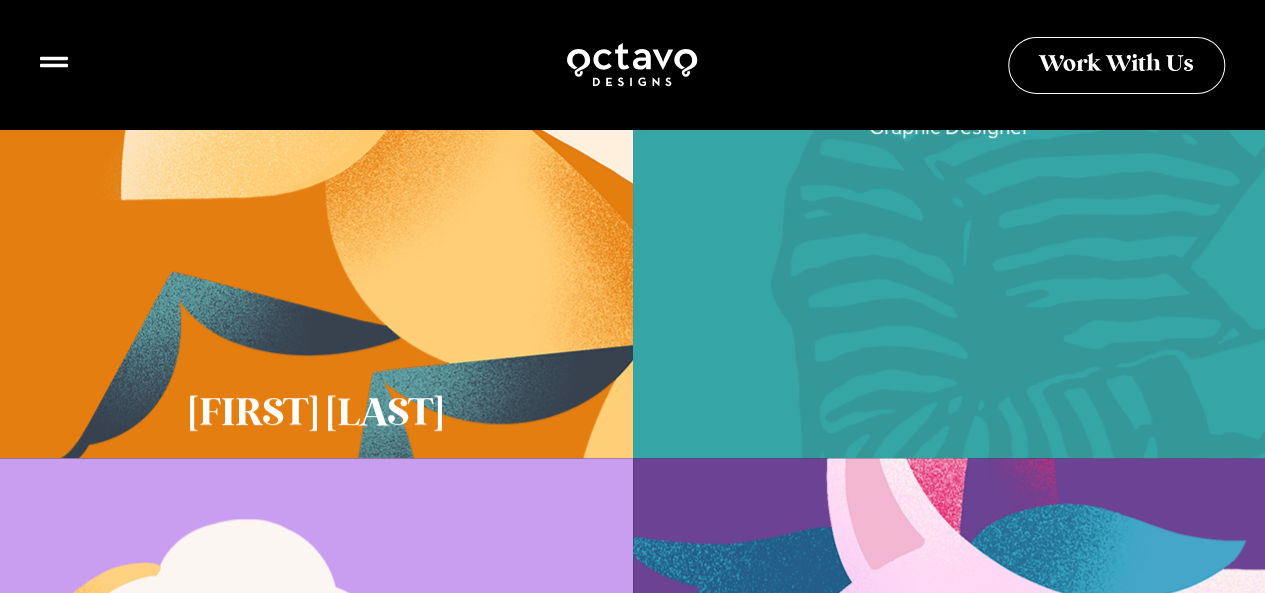 click at bounding box center [949, 108] 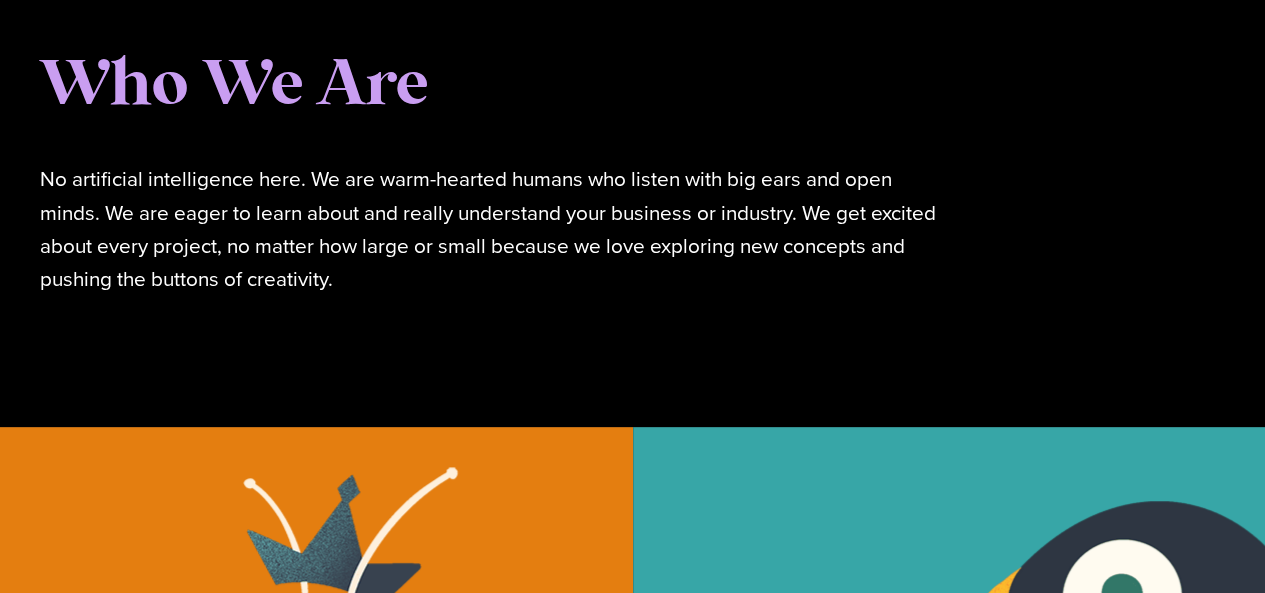 scroll, scrollTop: 0, scrollLeft: 0, axis: both 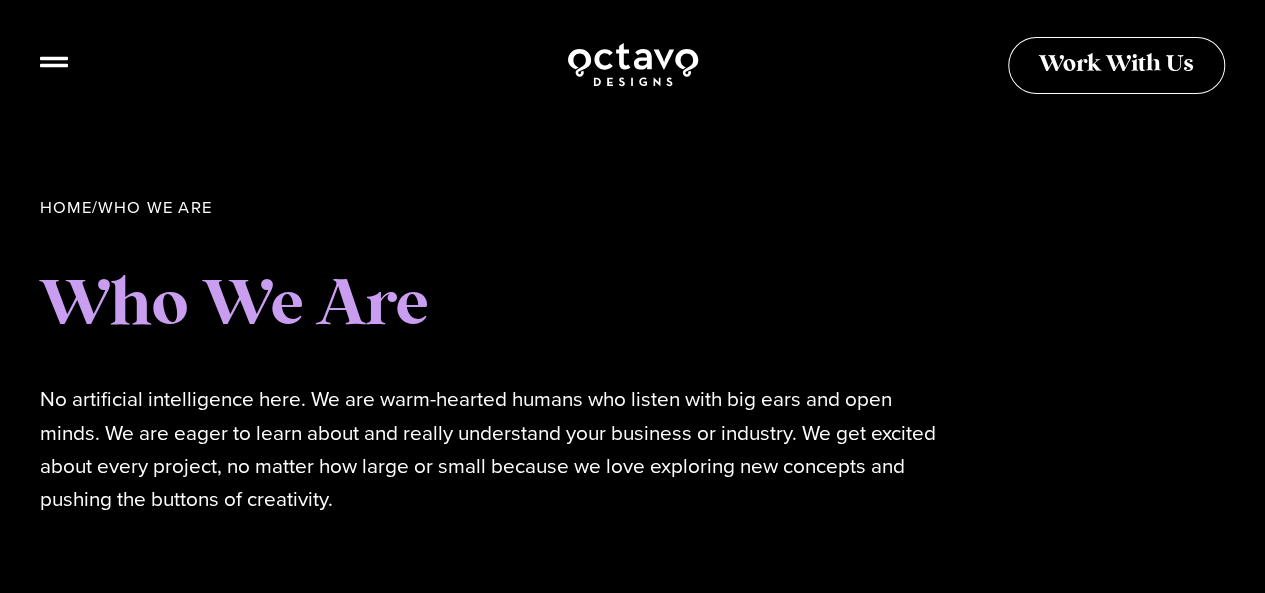 click at bounding box center [632, 64] 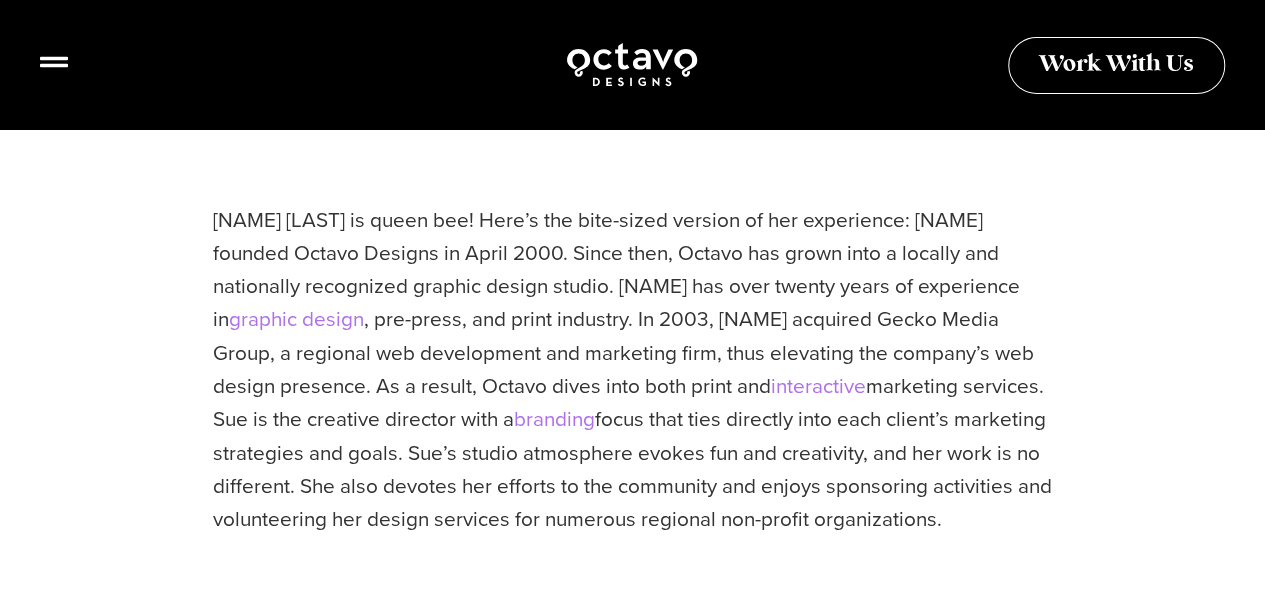 scroll, scrollTop: 800, scrollLeft: 0, axis: vertical 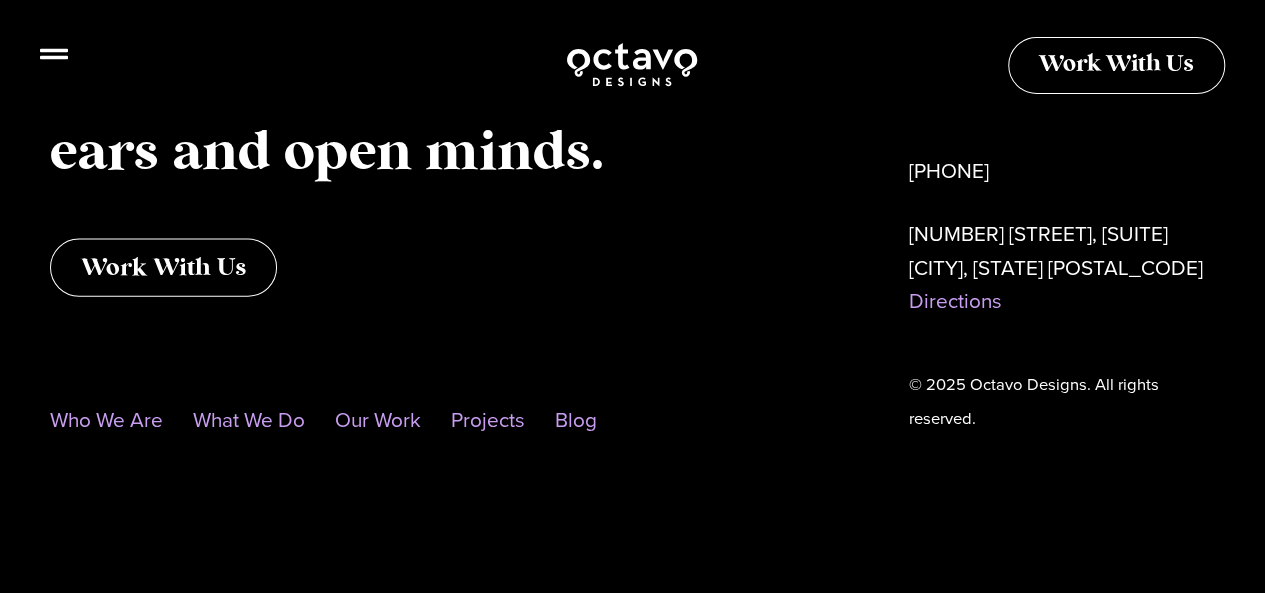 click 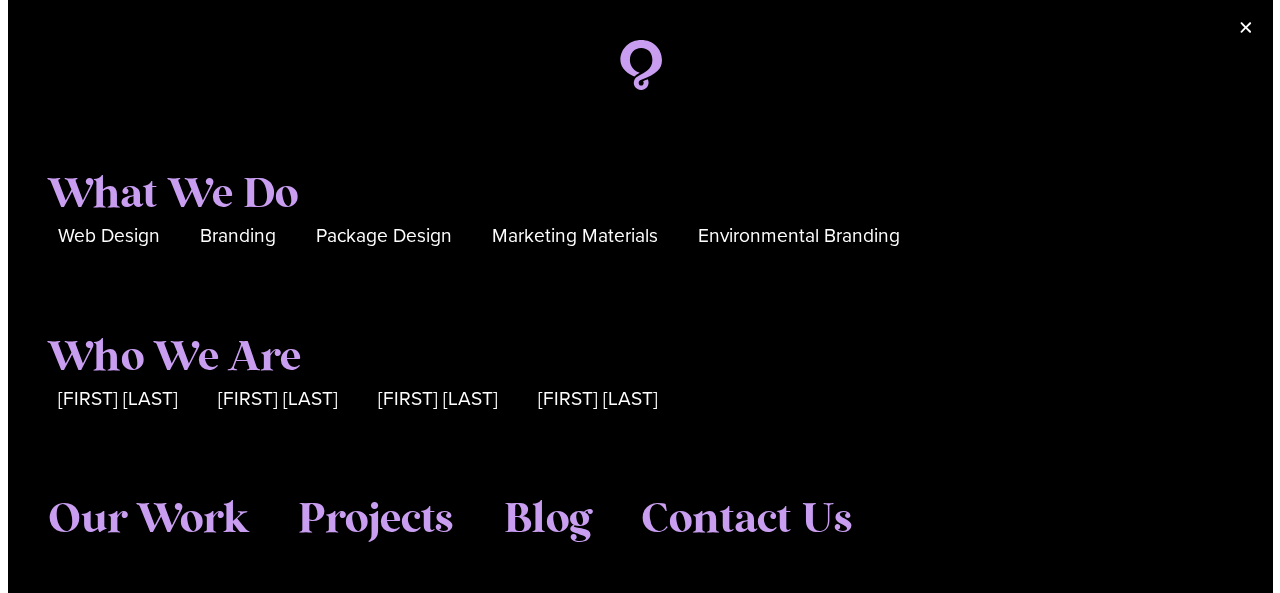 scroll, scrollTop: 9680, scrollLeft: 0, axis: vertical 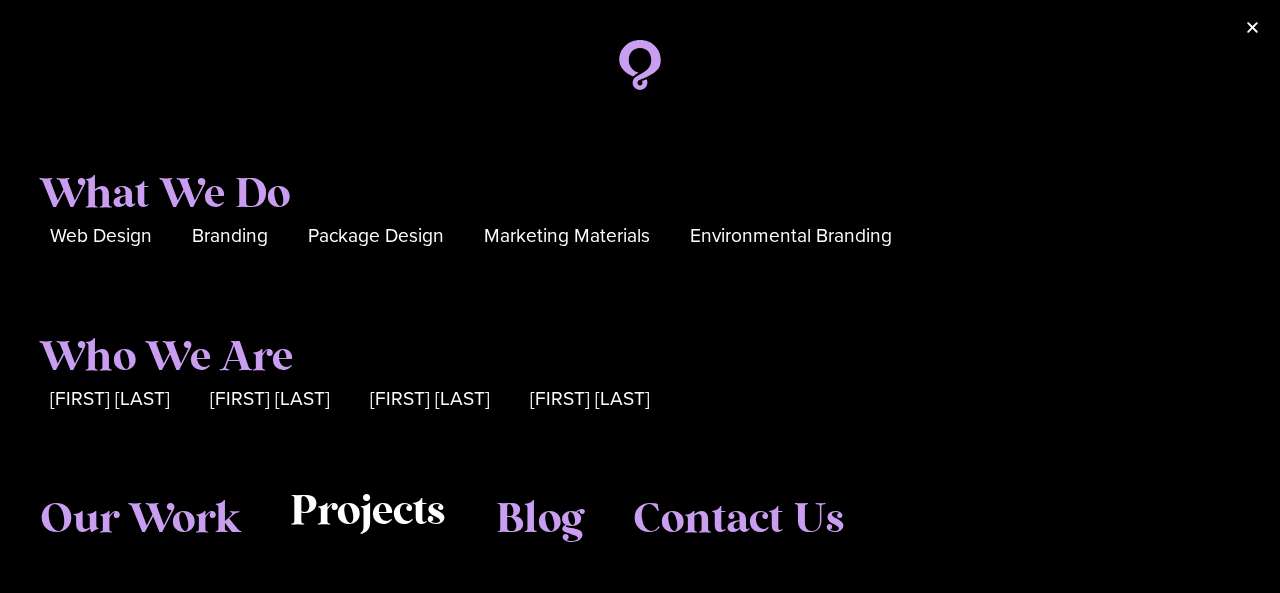 click on "Projects" at bounding box center [368, 512] 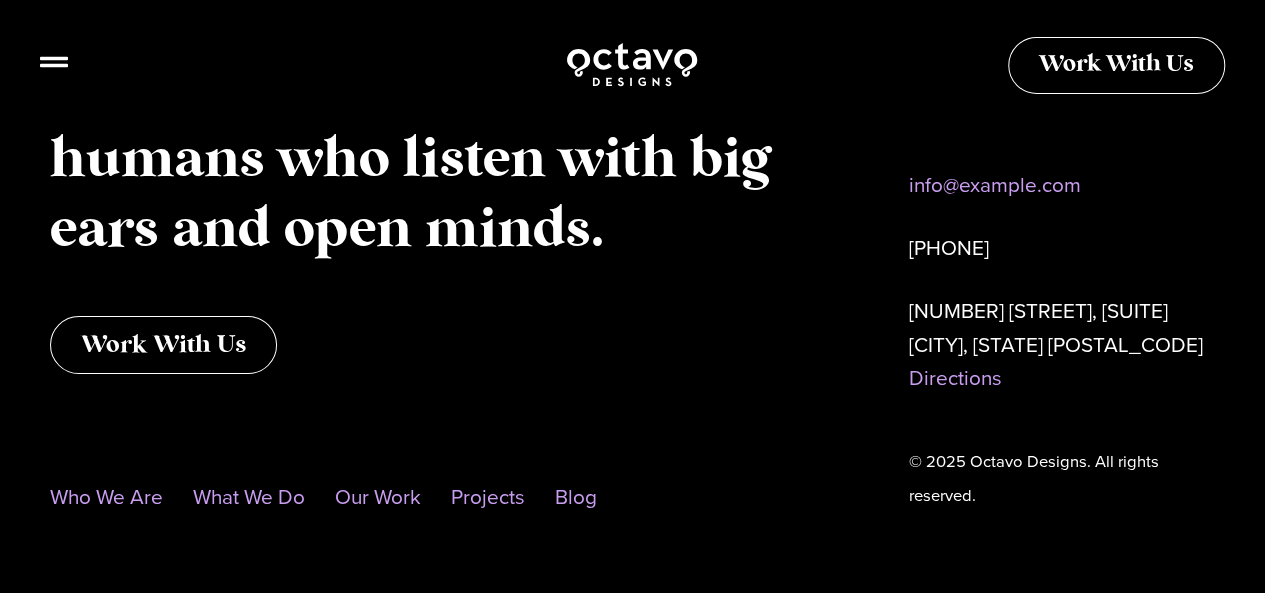 scroll, scrollTop: 3876, scrollLeft: 0, axis: vertical 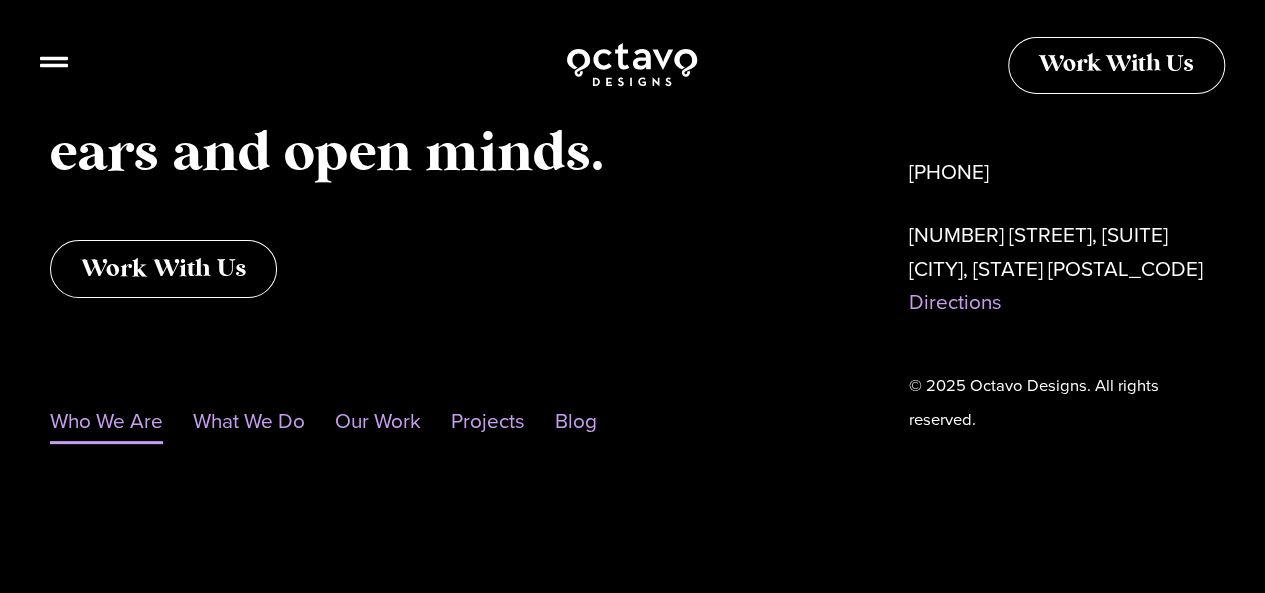click on "Who We Are" 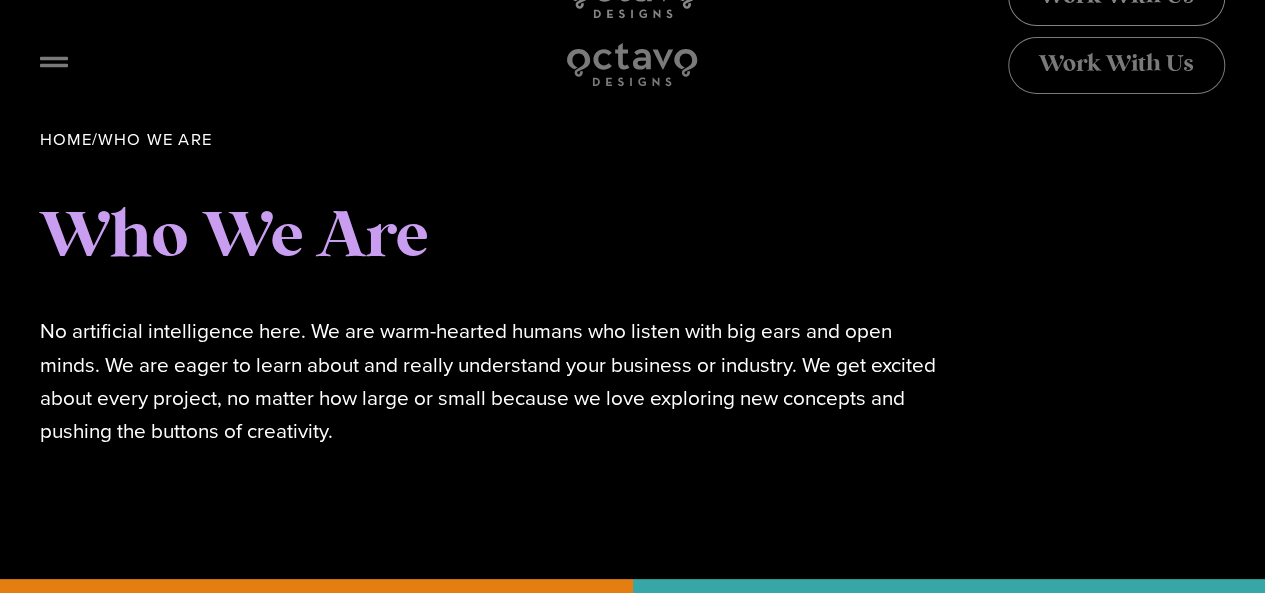 scroll, scrollTop: 100, scrollLeft: 0, axis: vertical 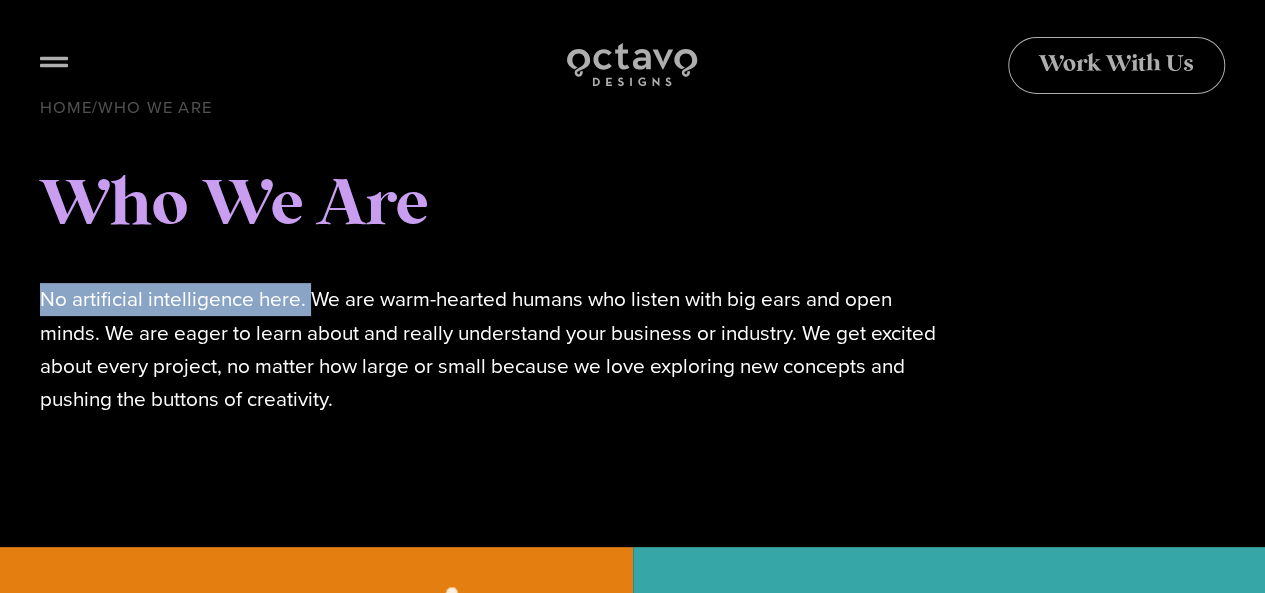 drag, startPoint x: 42, startPoint y: 294, endPoint x: 308, endPoint y: 305, distance: 266.22736 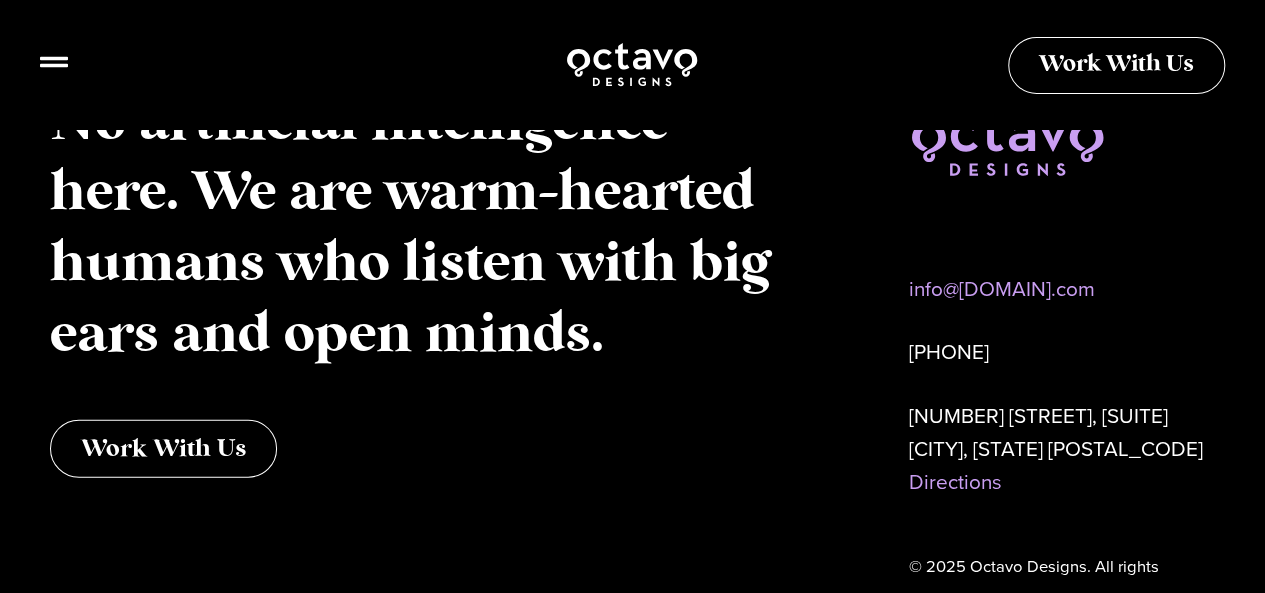 scroll, scrollTop: 2200, scrollLeft: 0, axis: vertical 